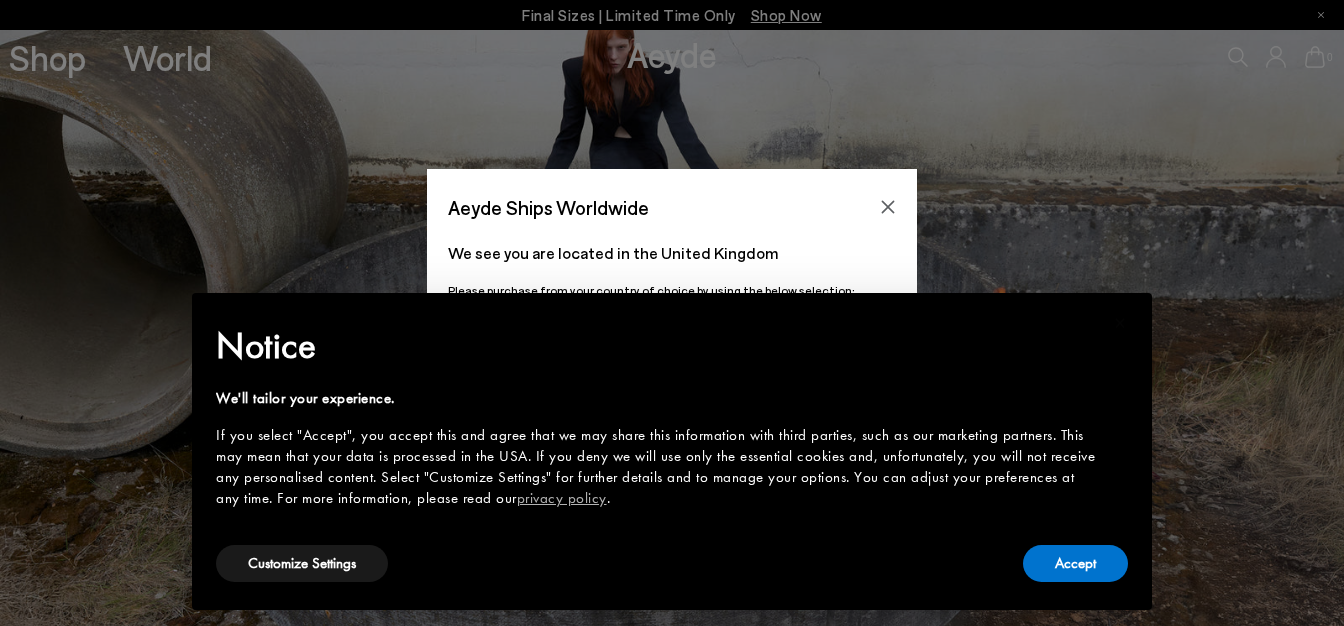 scroll, scrollTop: 0, scrollLeft: 0, axis: both 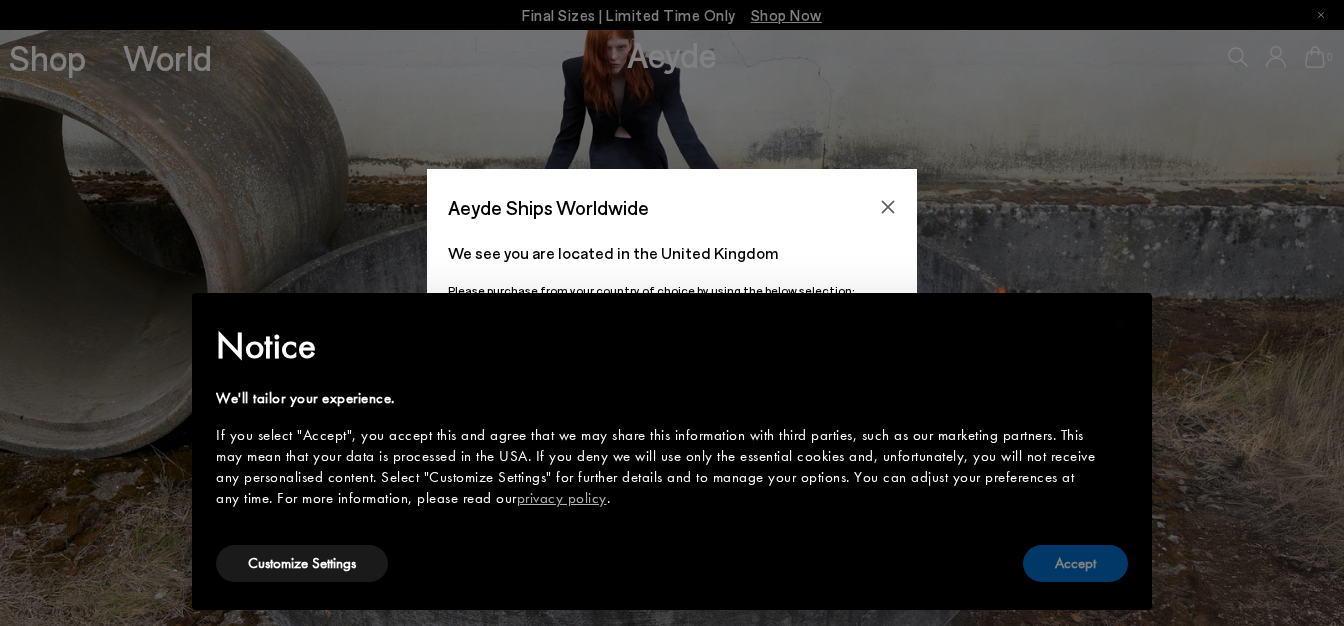 click on "Accept" at bounding box center [1075, 563] 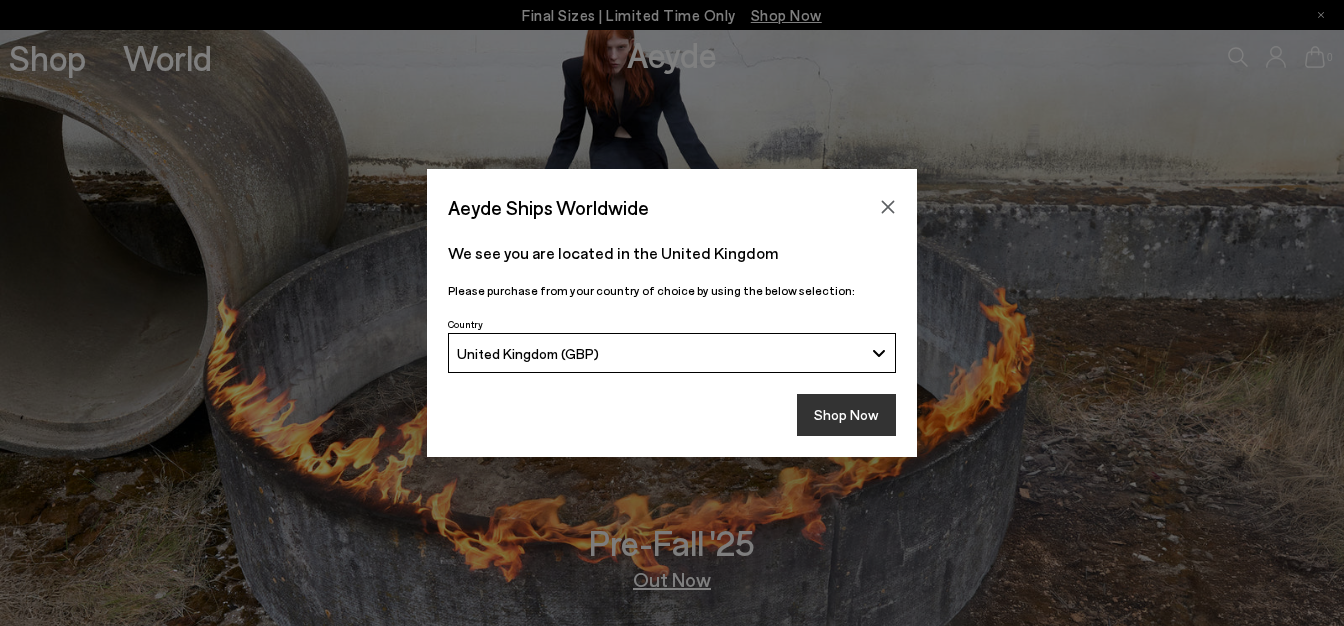 click on "Shop Now" at bounding box center [846, 415] 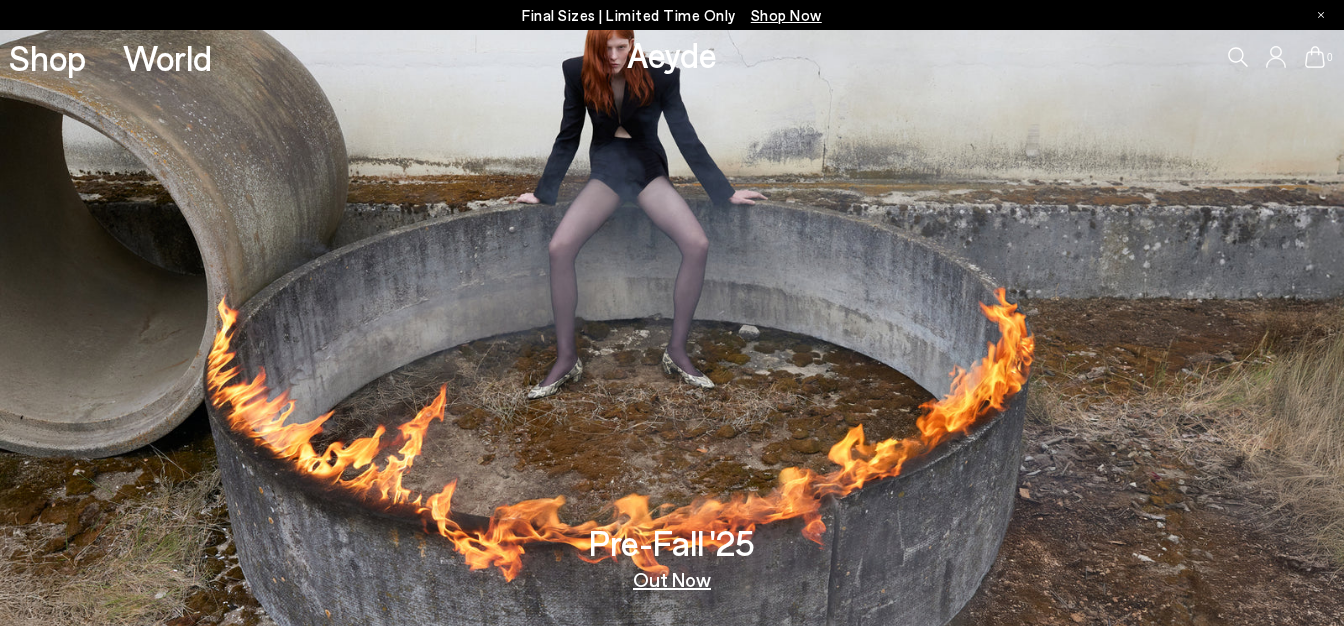 scroll, scrollTop: 0, scrollLeft: 0, axis: both 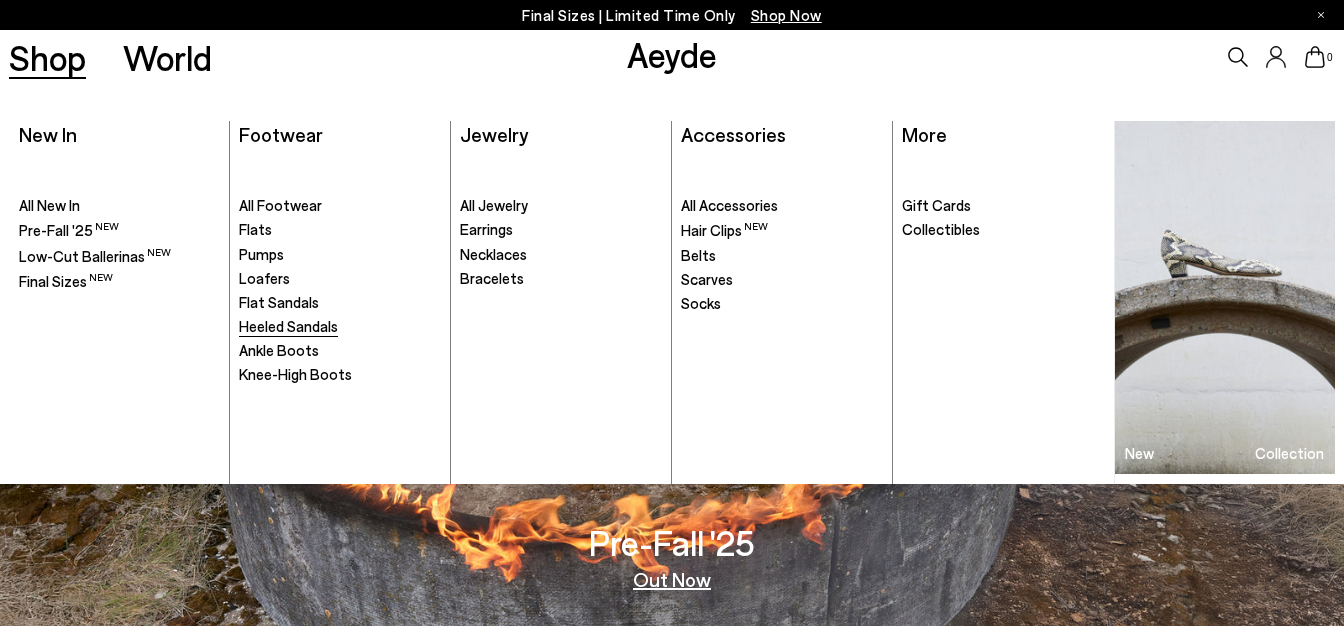 click on "Heeled Sandals" at bounding box center (288, 326) 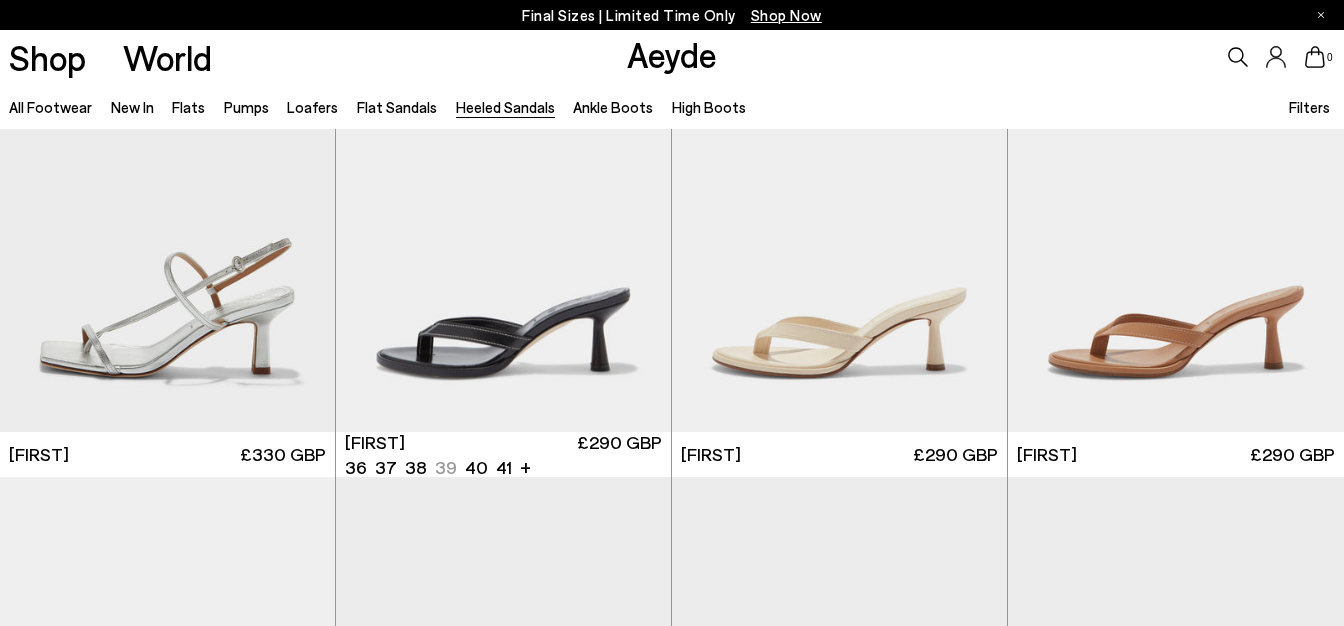 scroll, scrollTop: 1127, scrollLeft: 0, axis: vertical 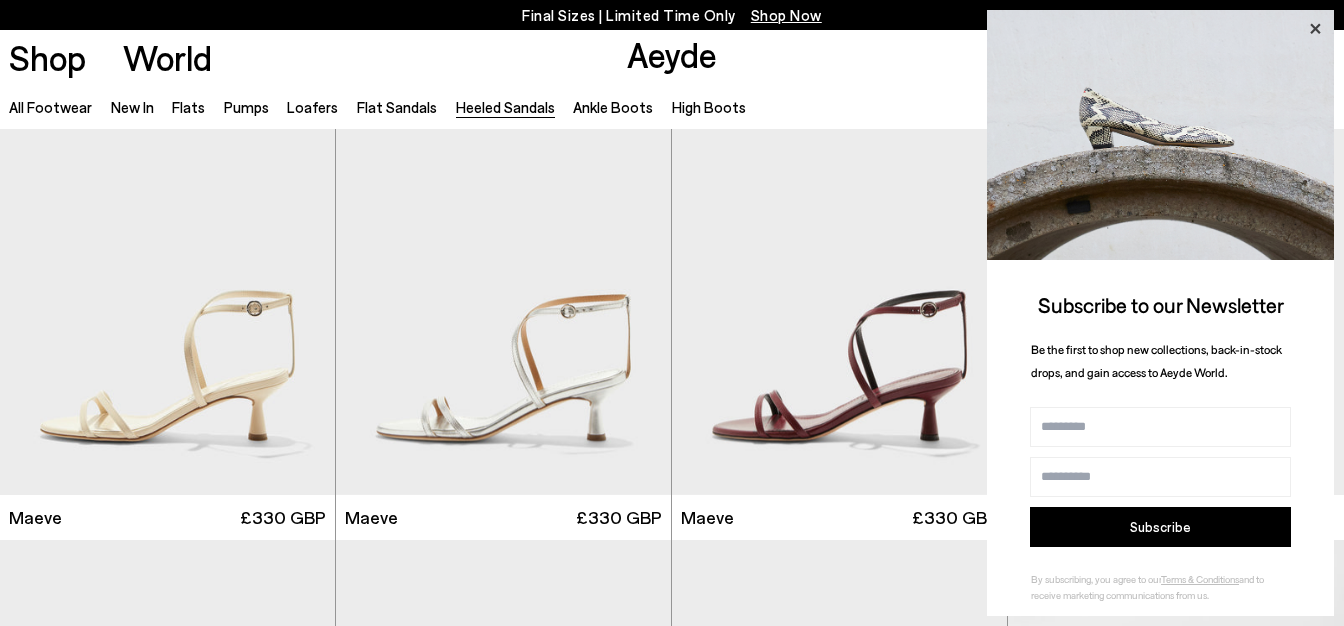 click 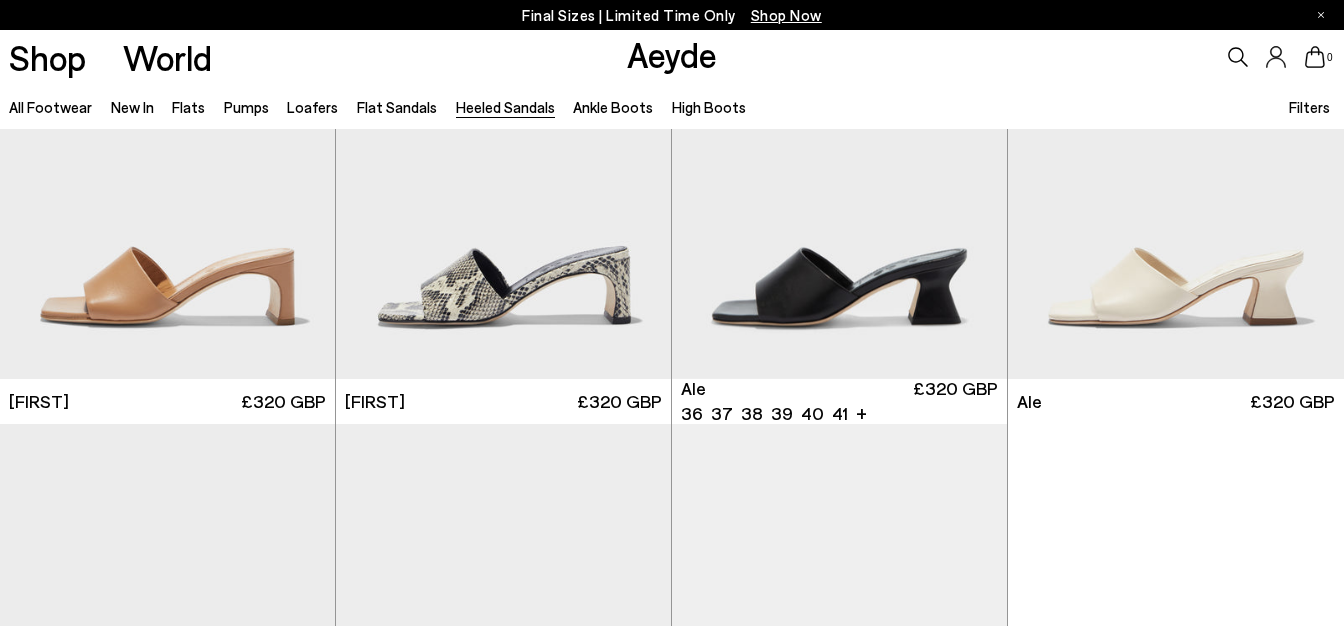 scroll, scrollTop: 4470, scrollLeft: 0, axis: vertical 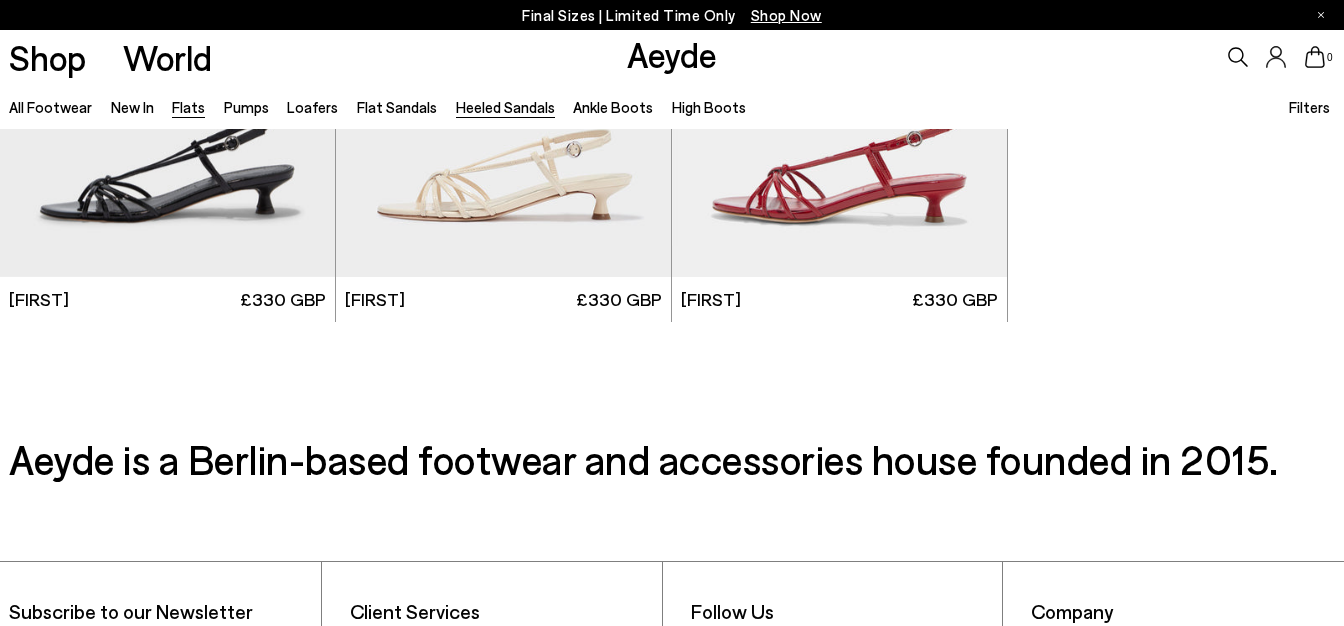 click on "Flats" at bounding box center [188, 107] 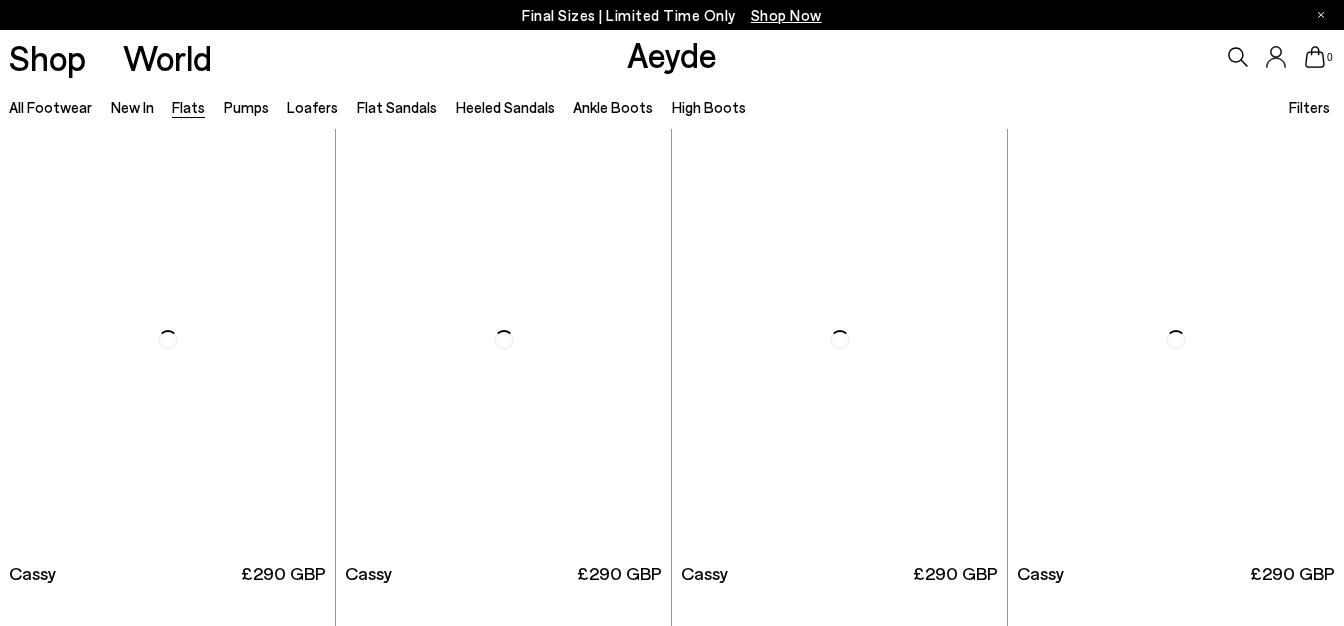 scroll, scrollTop: 0, scrollLeft: 0, axis: both 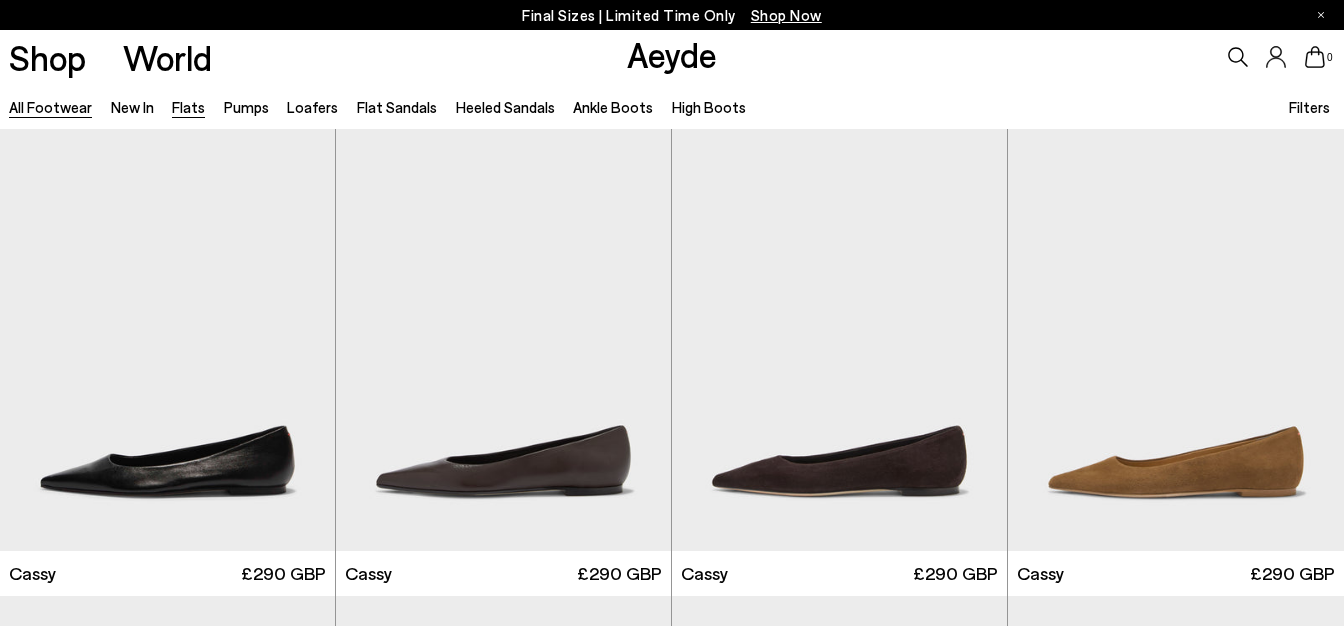click on "All Footwear" at bounding box center (50, 107) 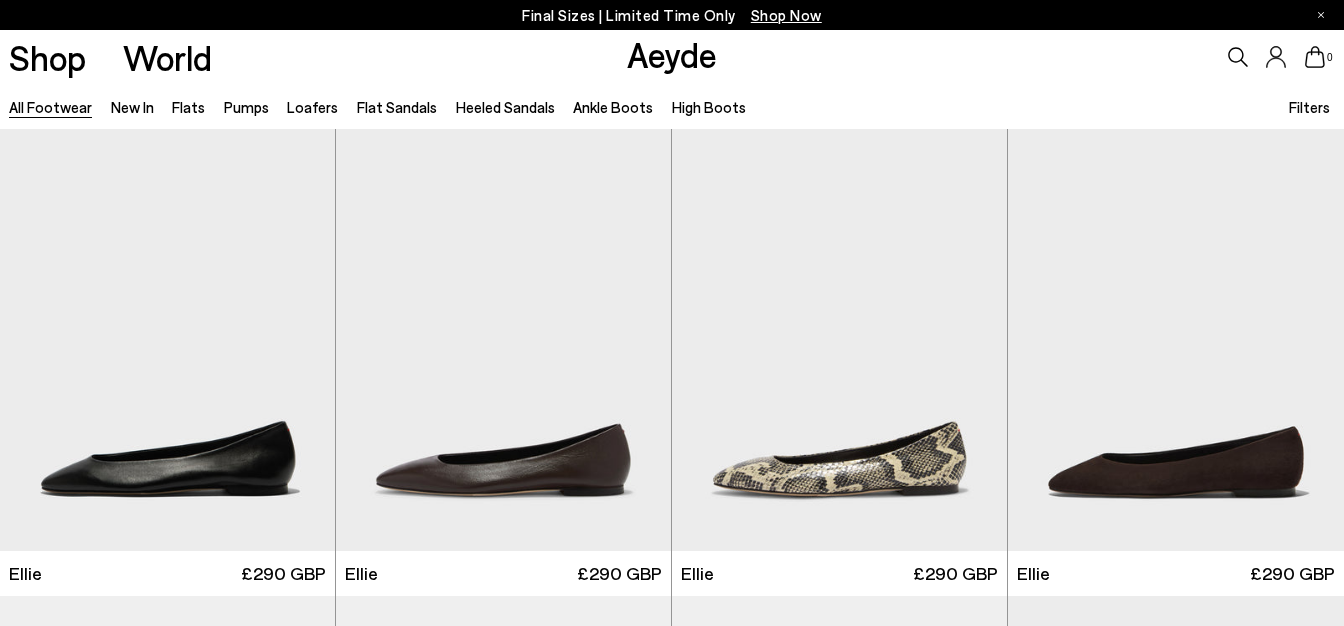 scroll, scrollTop: 0, scrollLeft: 0, axis: both 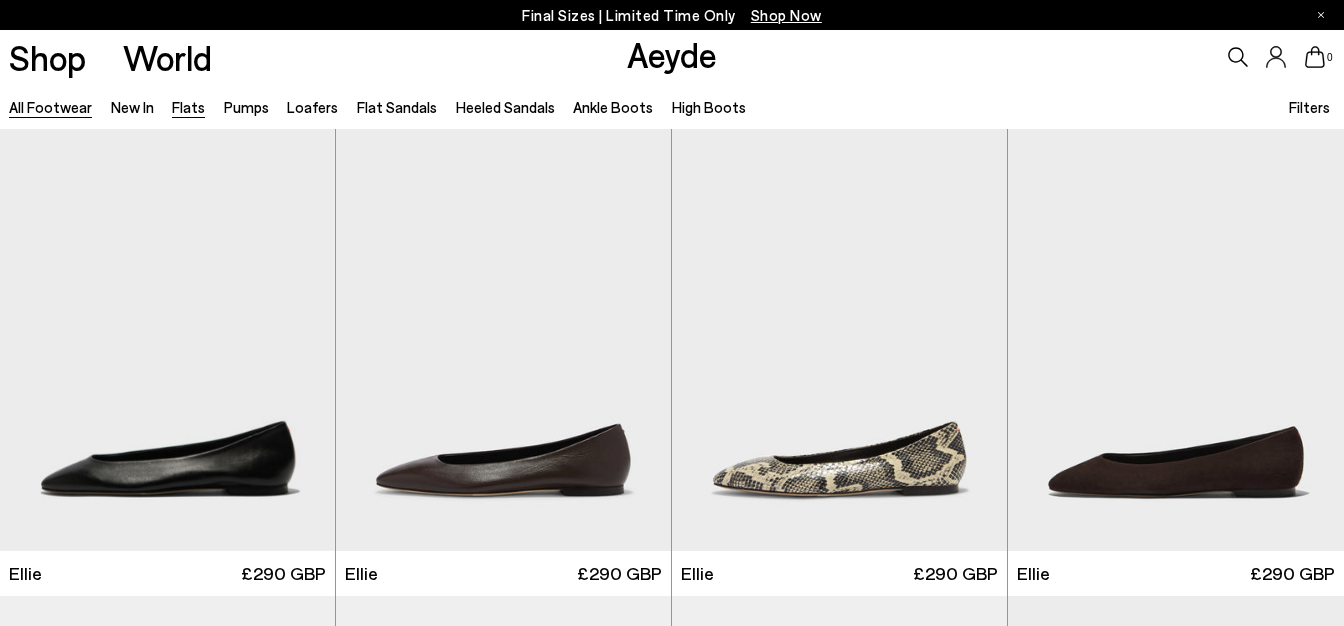 click on "Flats" at bounding box center [188, 107] 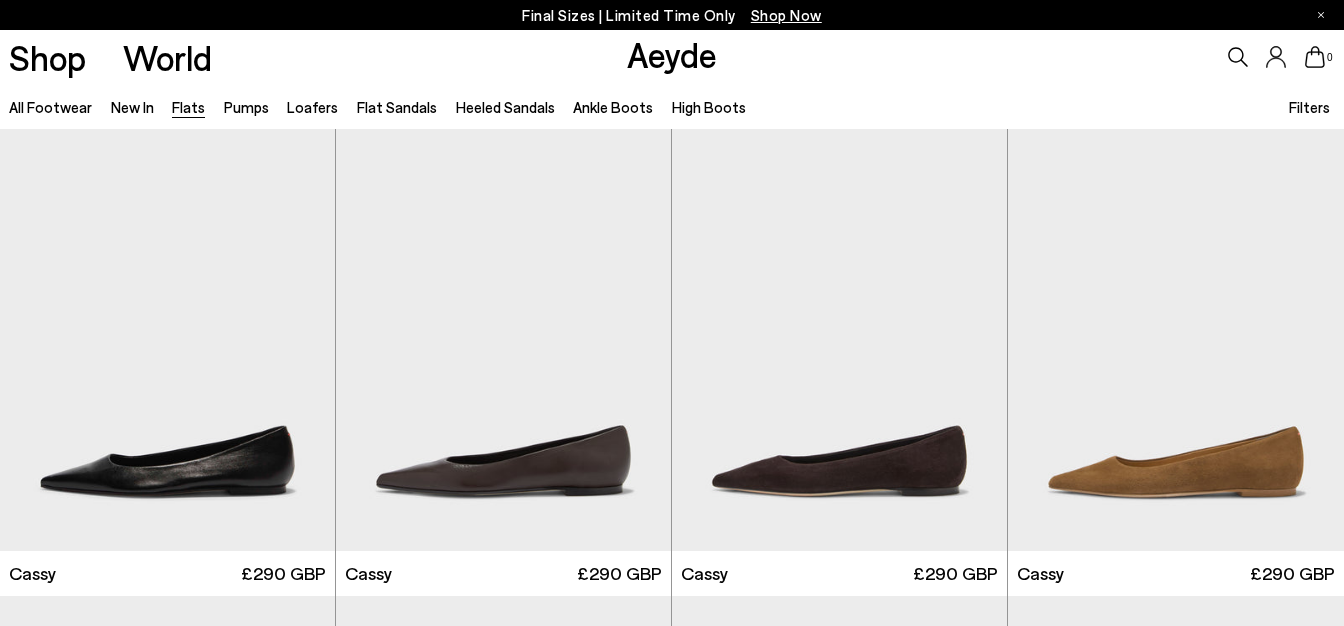 scroll, scrollTop: 0, scrollLeft: 0, axis: both 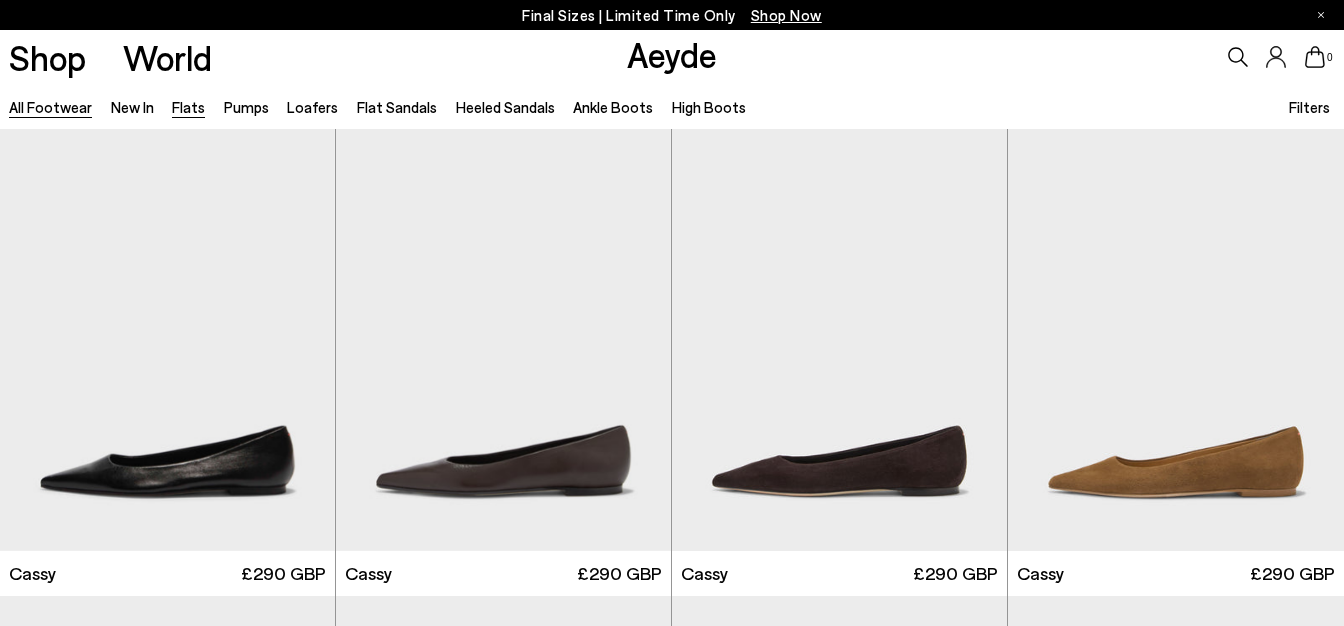 click on "All Footwear" at bounding box center (50, 107) 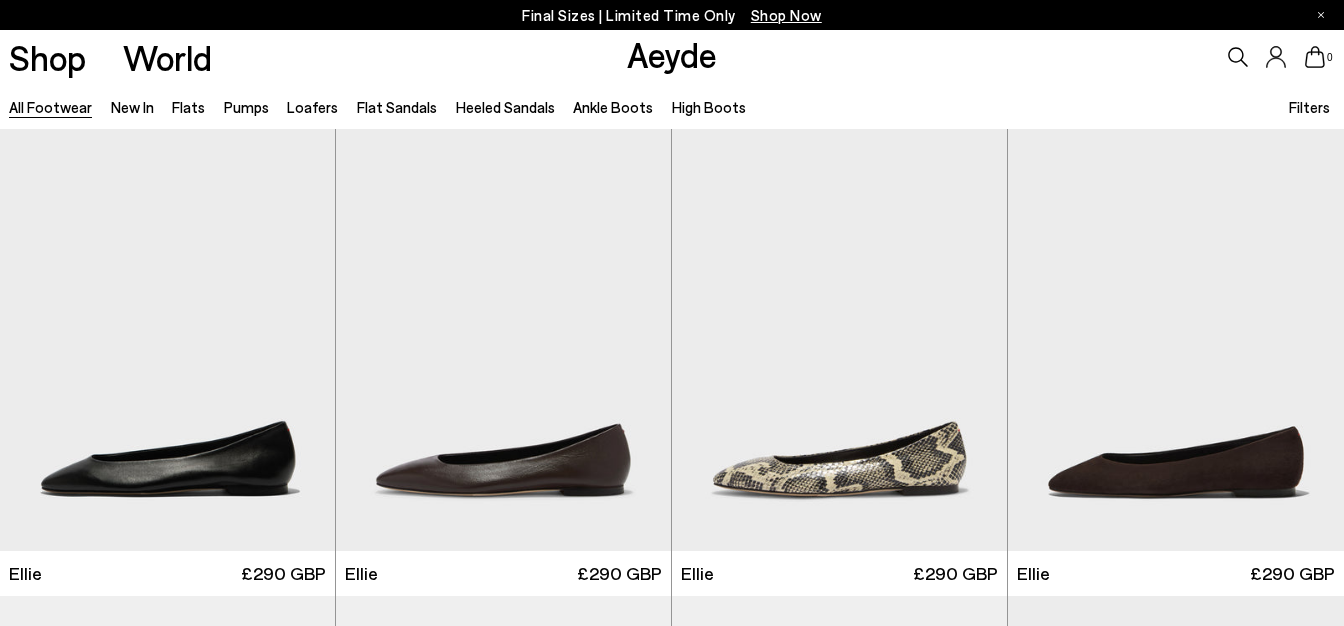 scroll, scrollTop: 0, scrollLeft: 0, axis: both 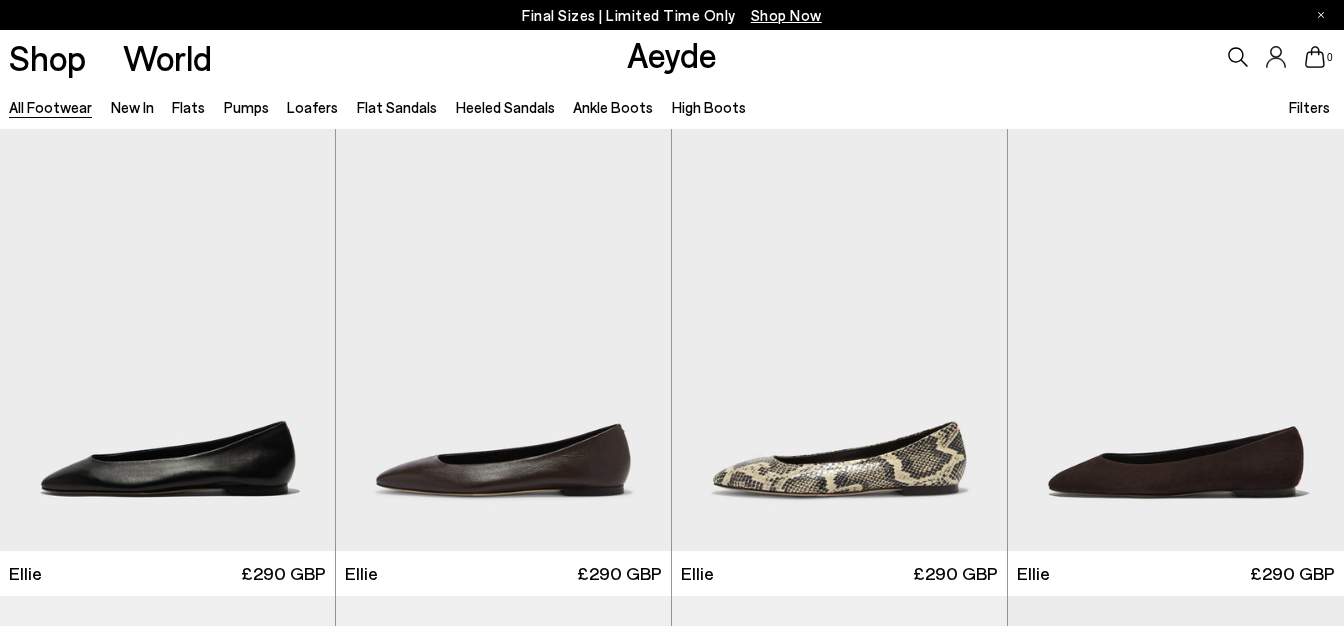 click on "Heeled Sandals" at bounding box center (505, 107) 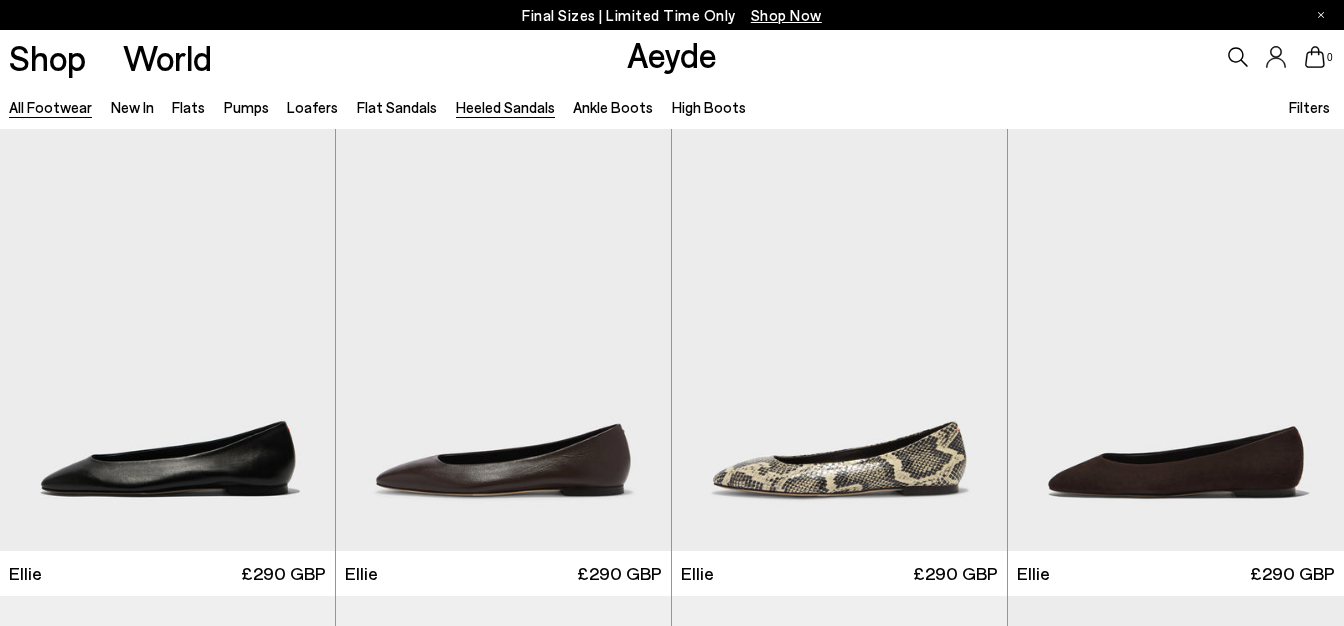 click on "Heeled Sandals" at bounding box center (505, 107) 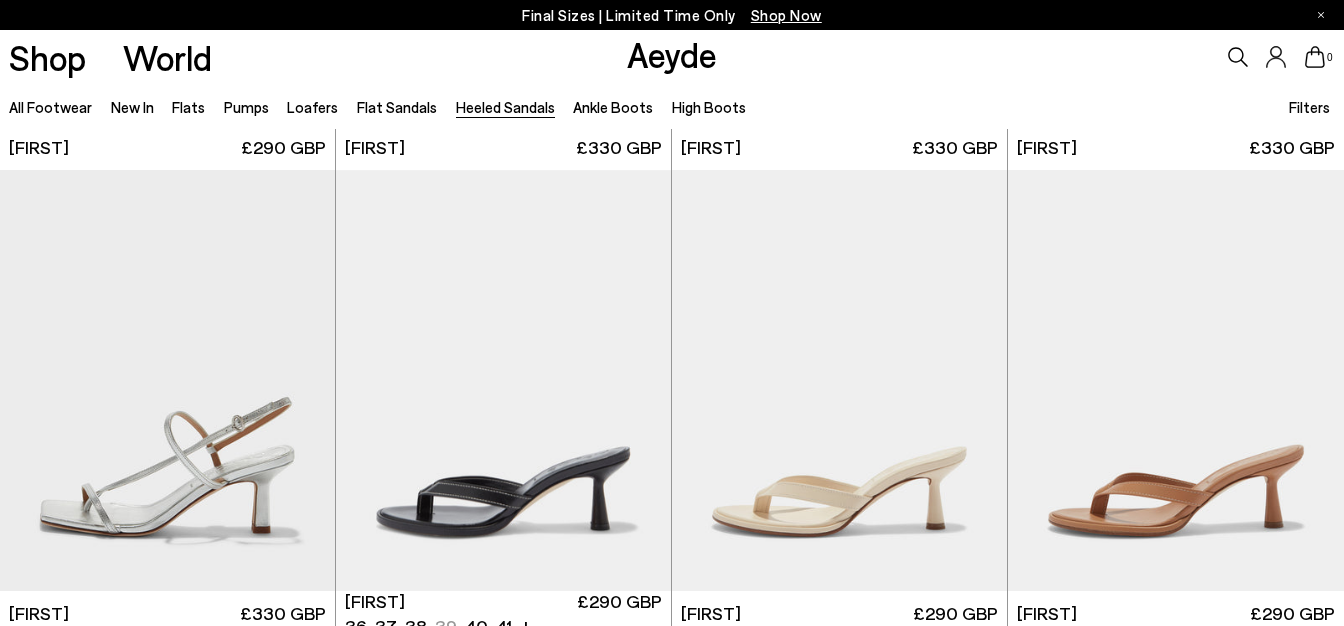 scroll, scrollTop: 1058, scrollLeft: 0, axis: vertical 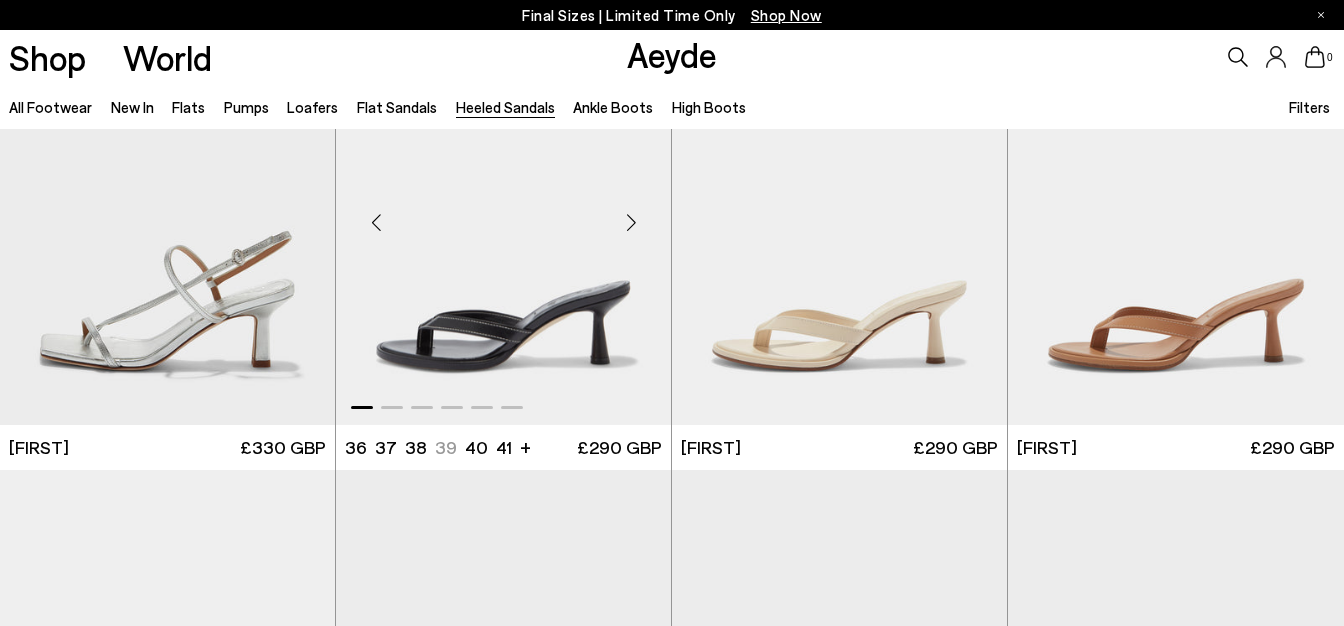 click at bounding box center (503, 214) 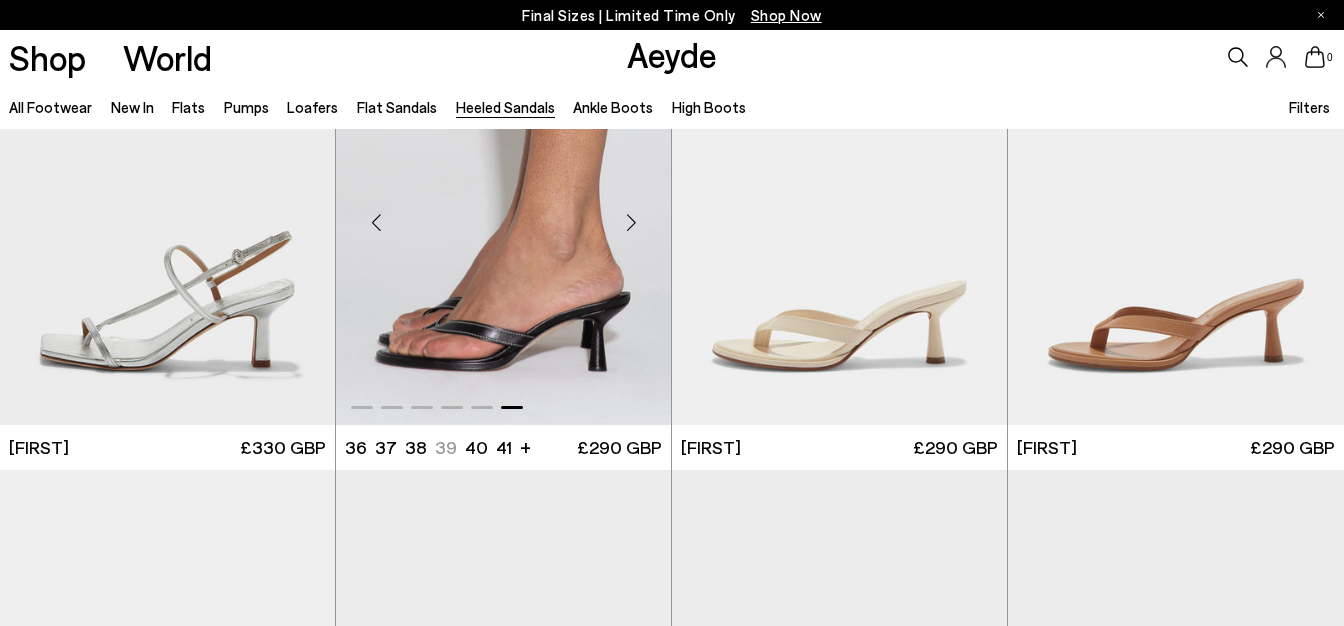 click at bounding box center [503, 214] 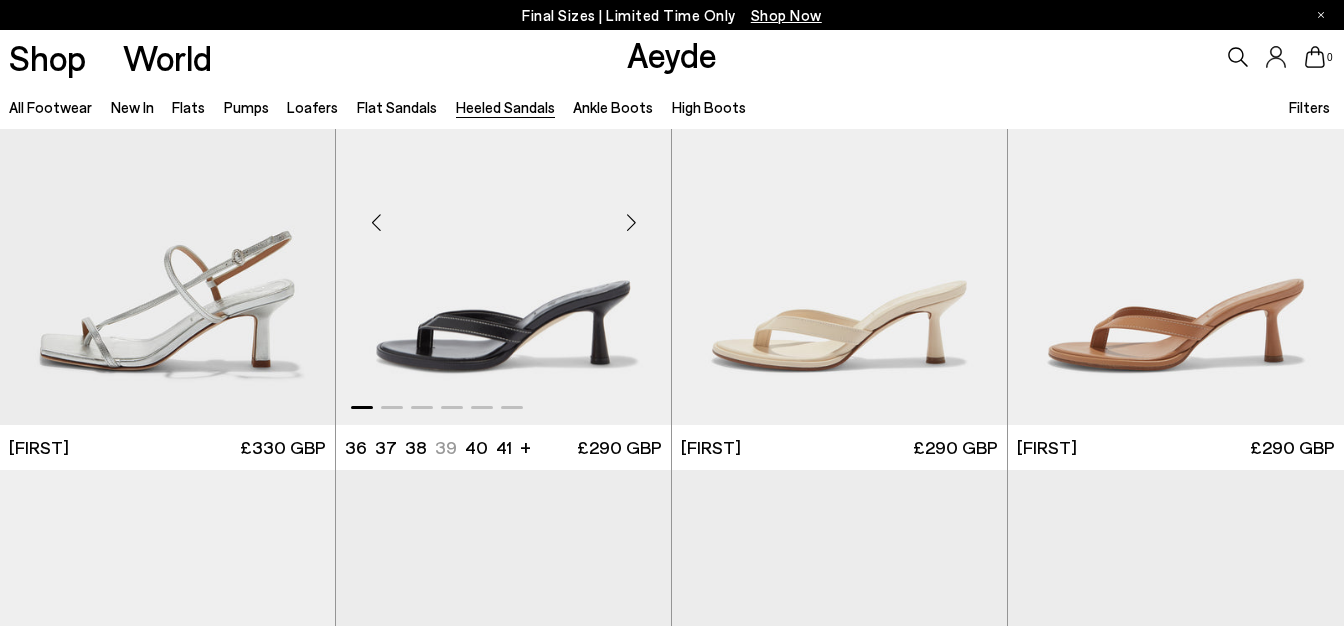 click at bounding box center (631, 223) 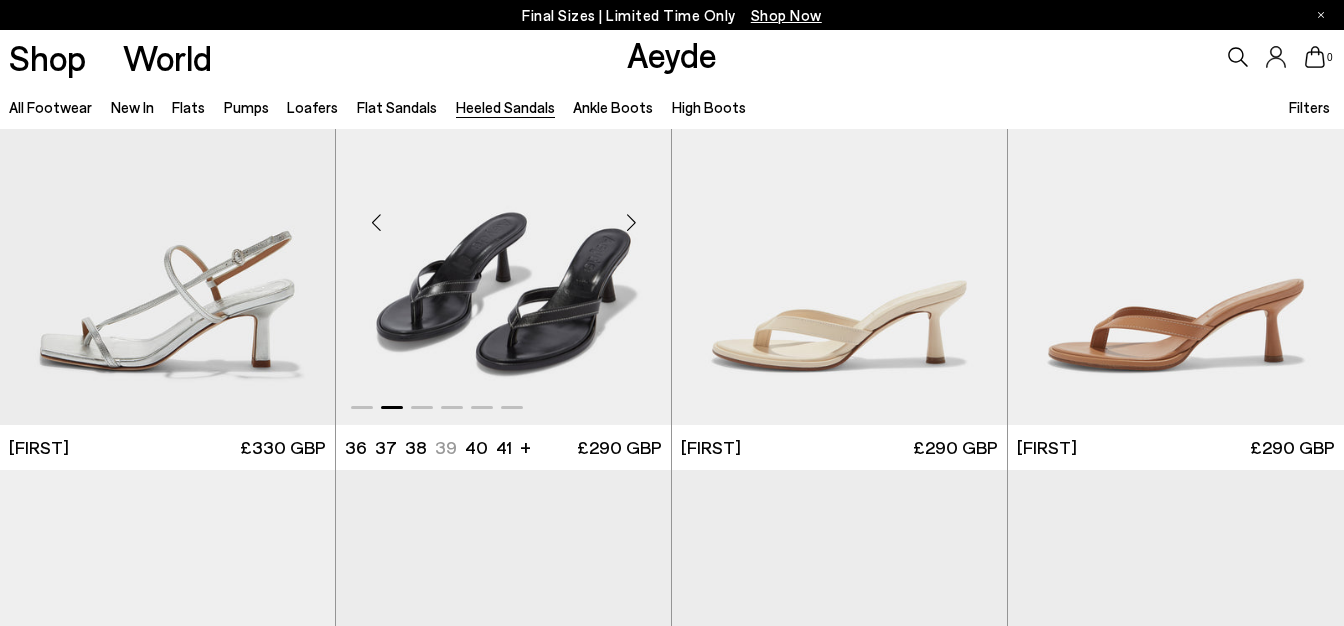 click at bounding box center (631, 223) 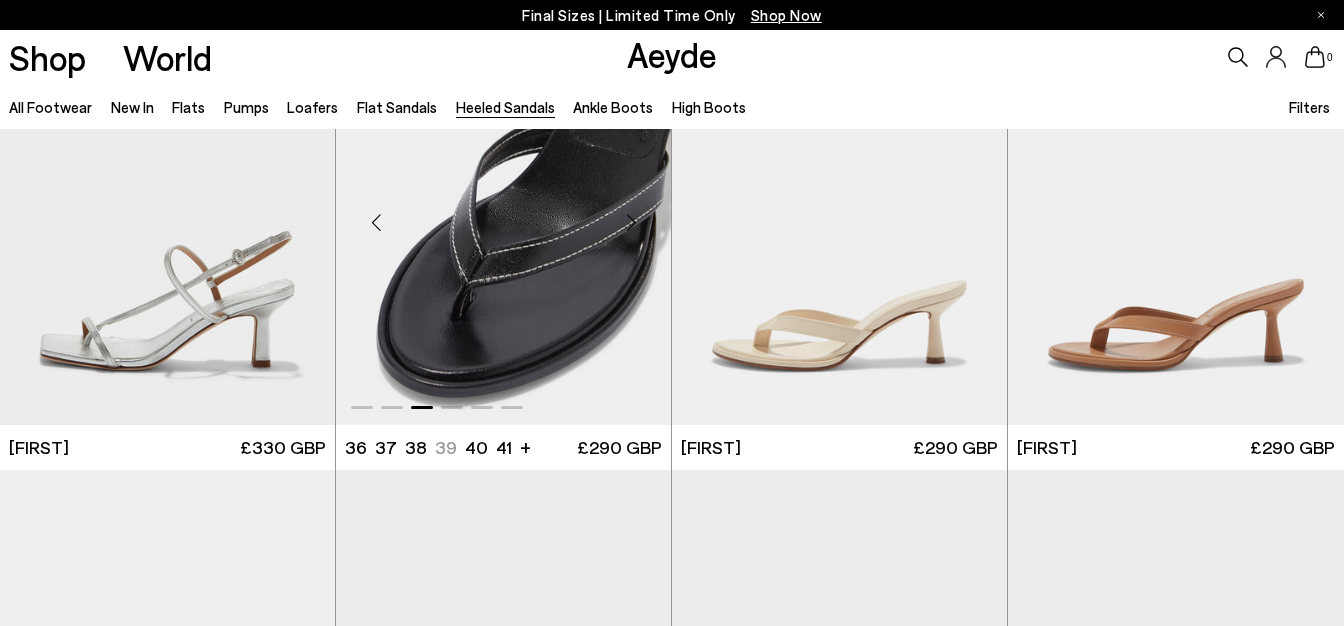 click at bounding box center [631, 223] 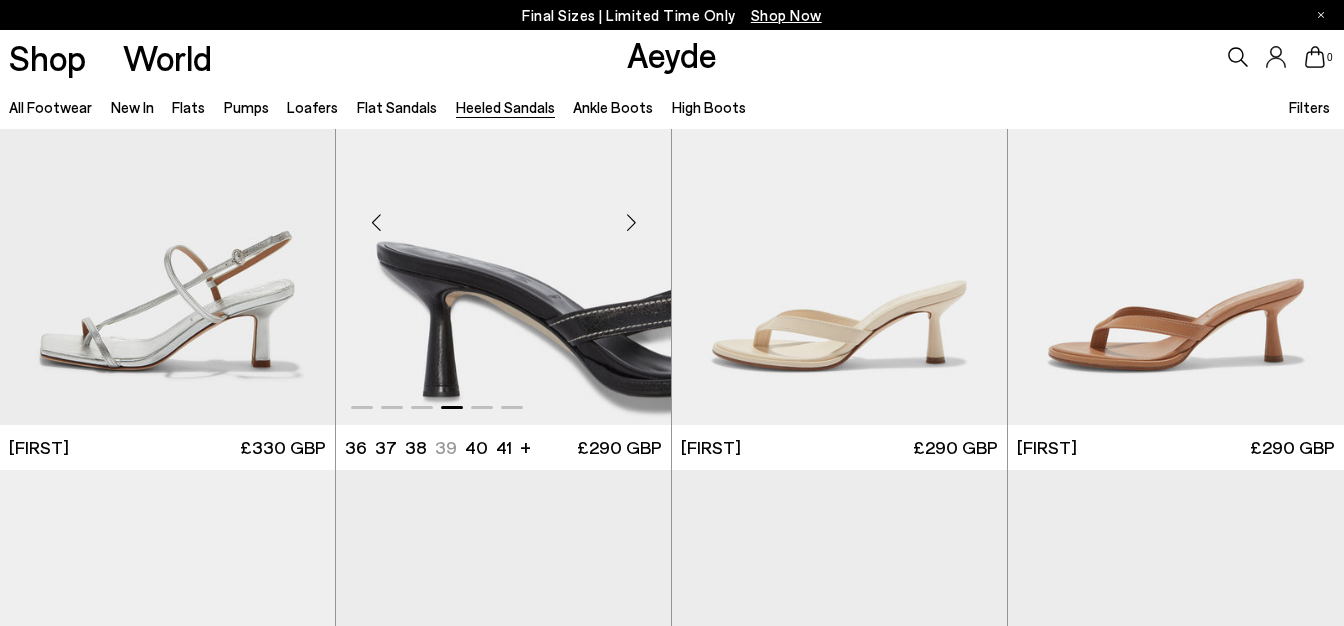 click at bounding box center (631, 223) 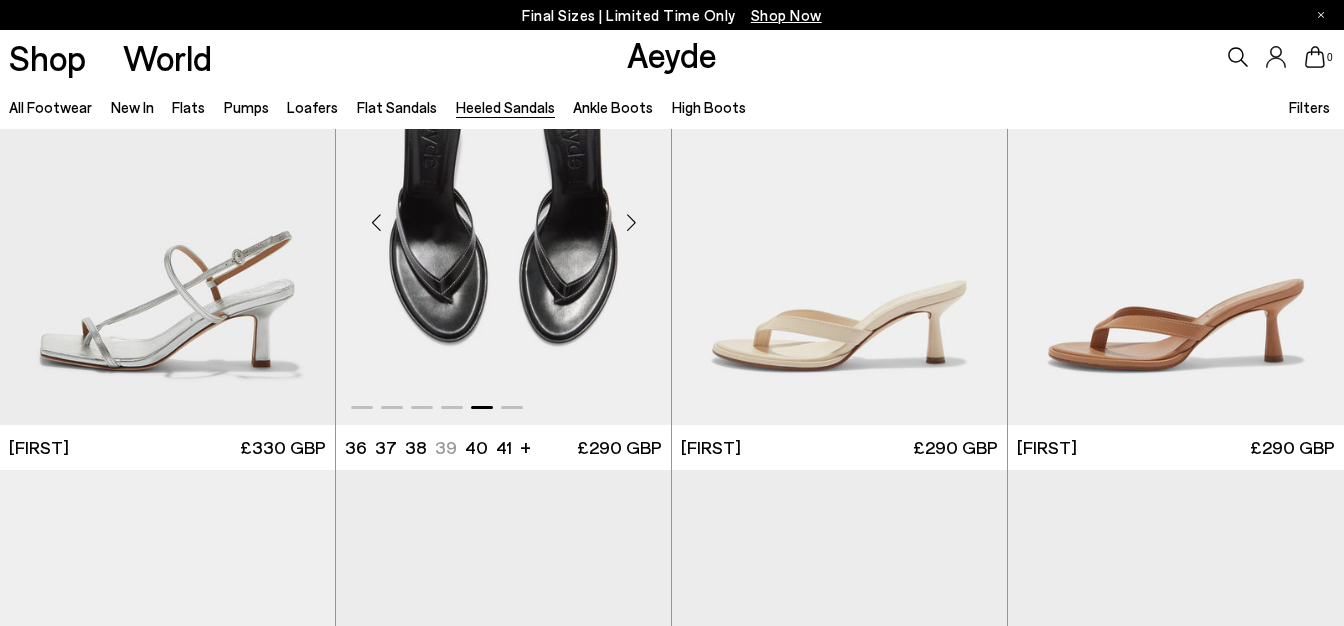 click at bounding box center [631, 223] 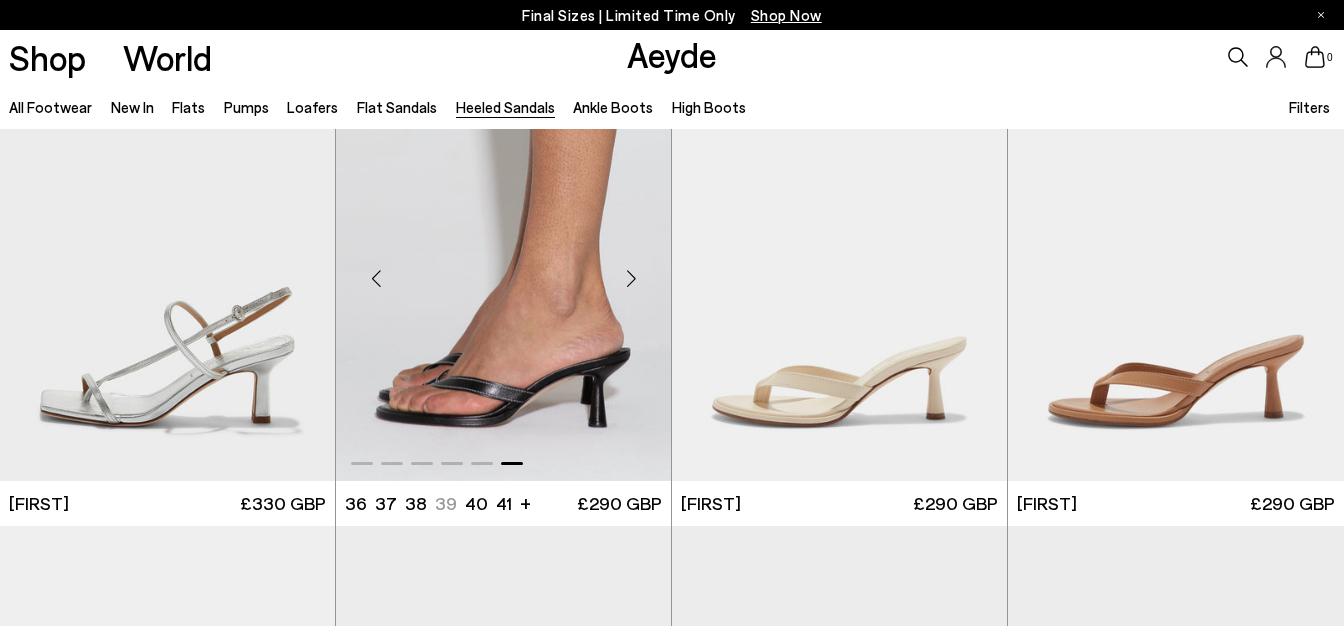 scroll, scrollTop: 1001, scrollLeft: 0, axis: vertical 